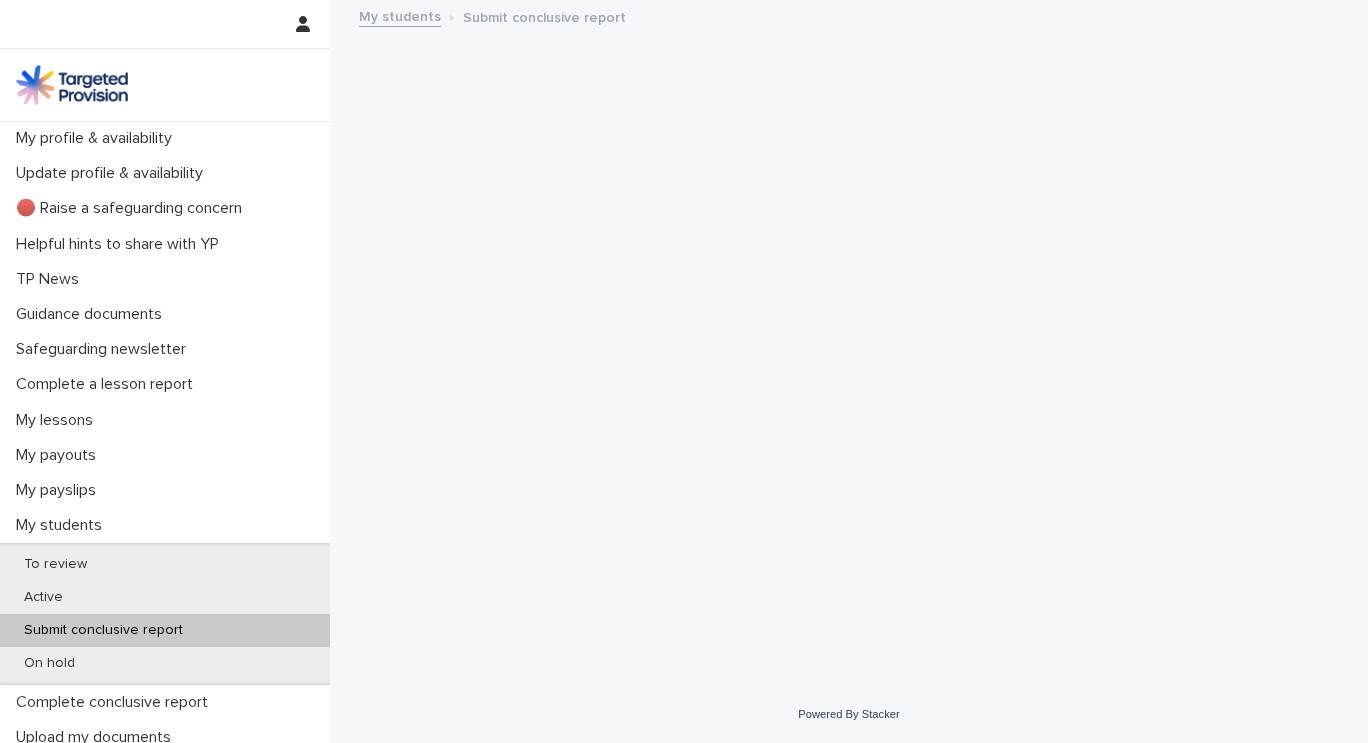scroll, scrollTop: 0, scrollLeft: 0, axis: both 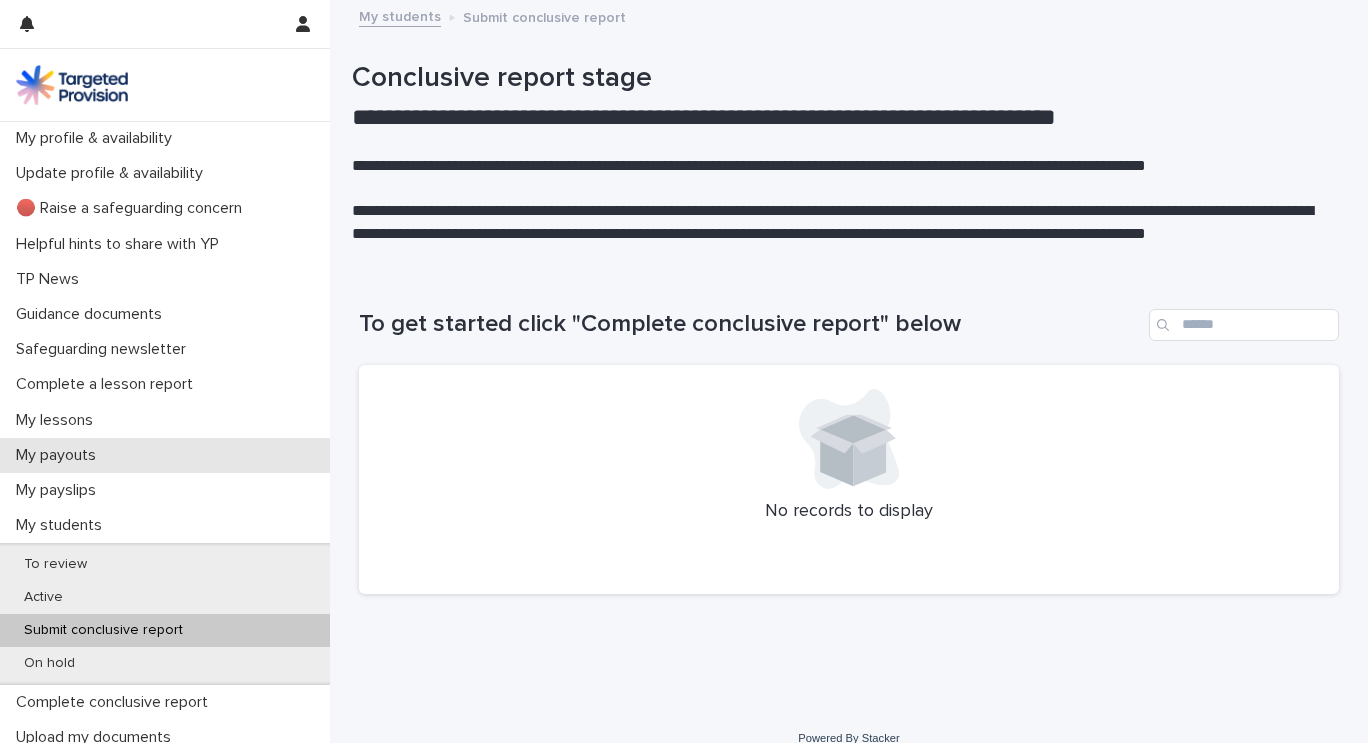 click on "My payouts" at bounding box center [60, 455] 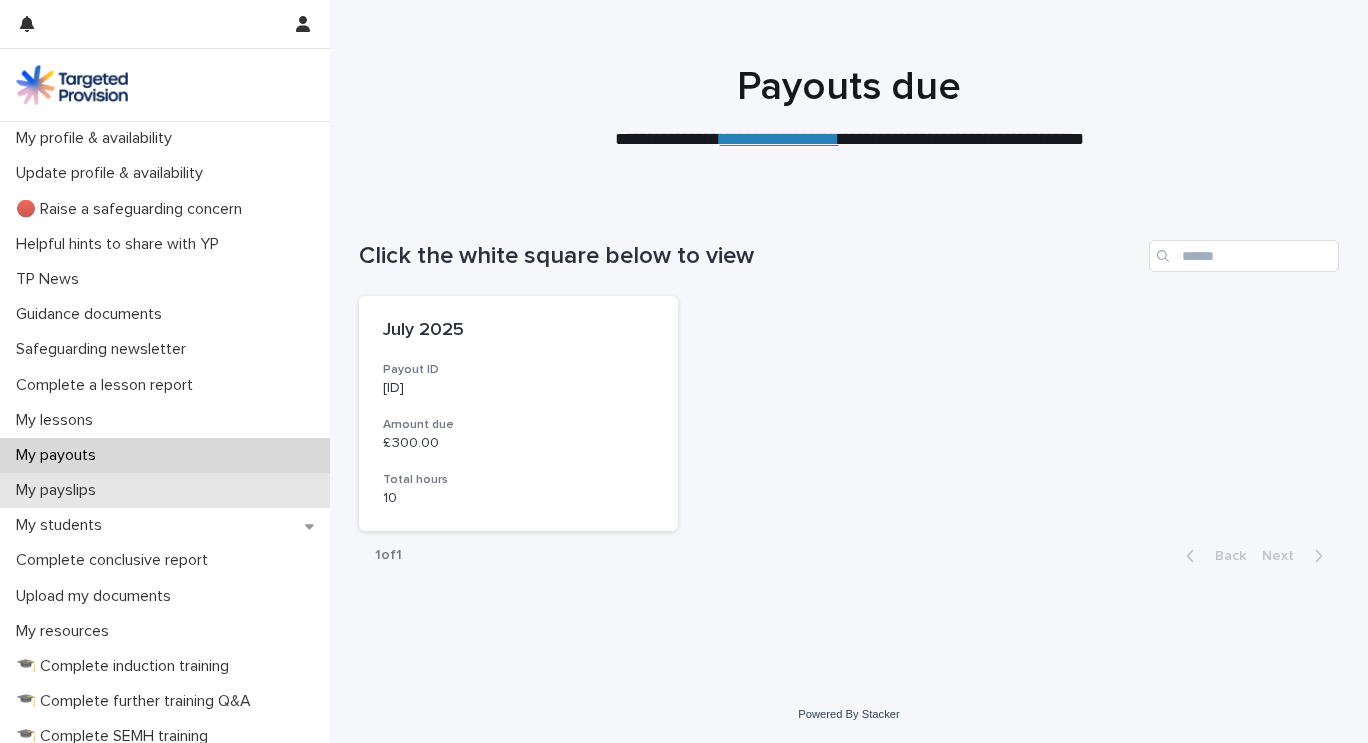 click on "My payslips" at bounding box center (60, 490) 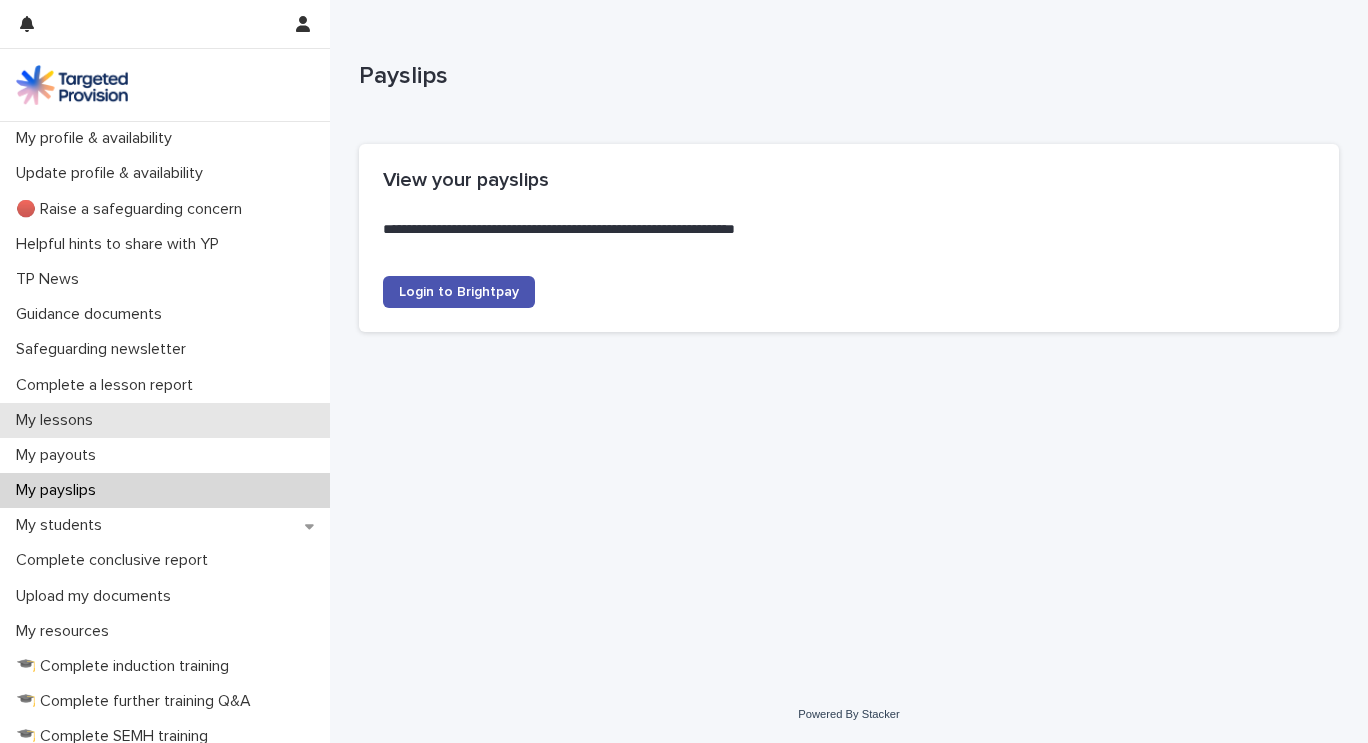 click on "My lessons" at bounding box center [58, 420] 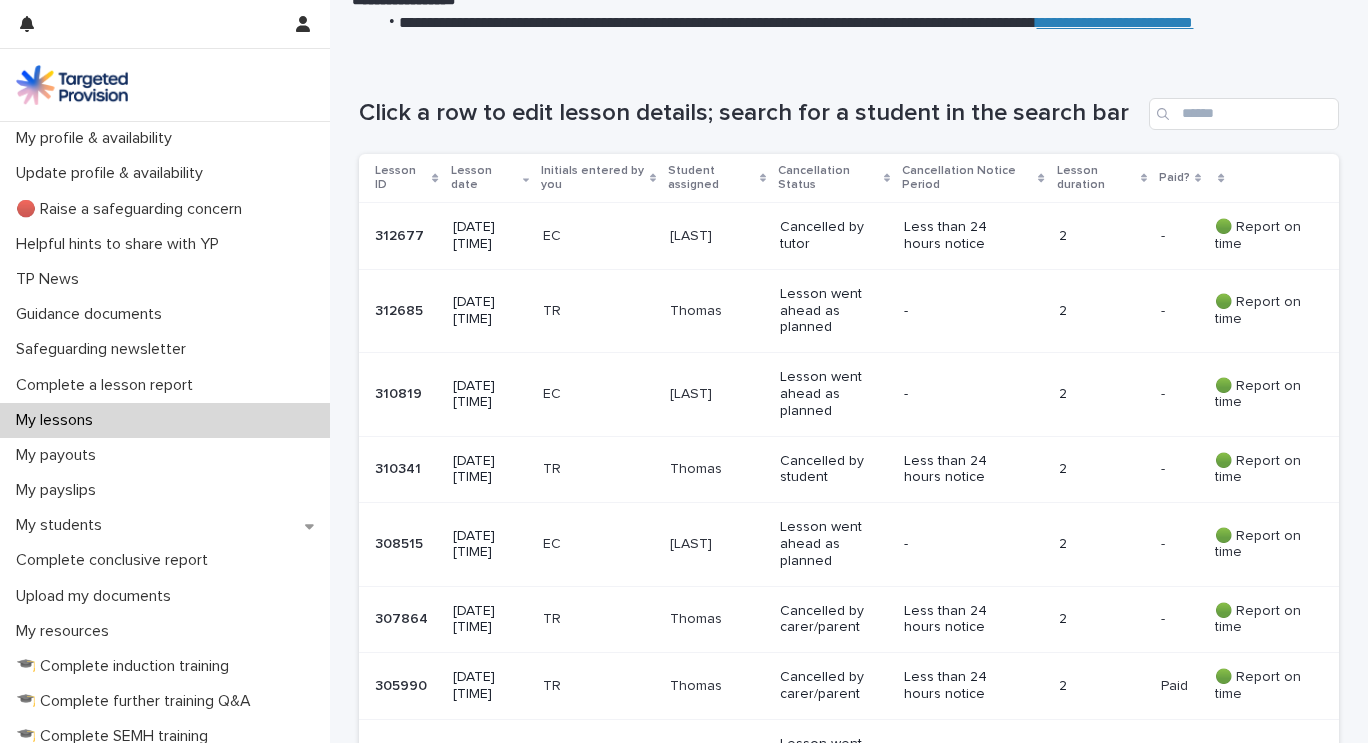 scroll, scrollTop: 329, scrollLeft: 0, axis: vertical 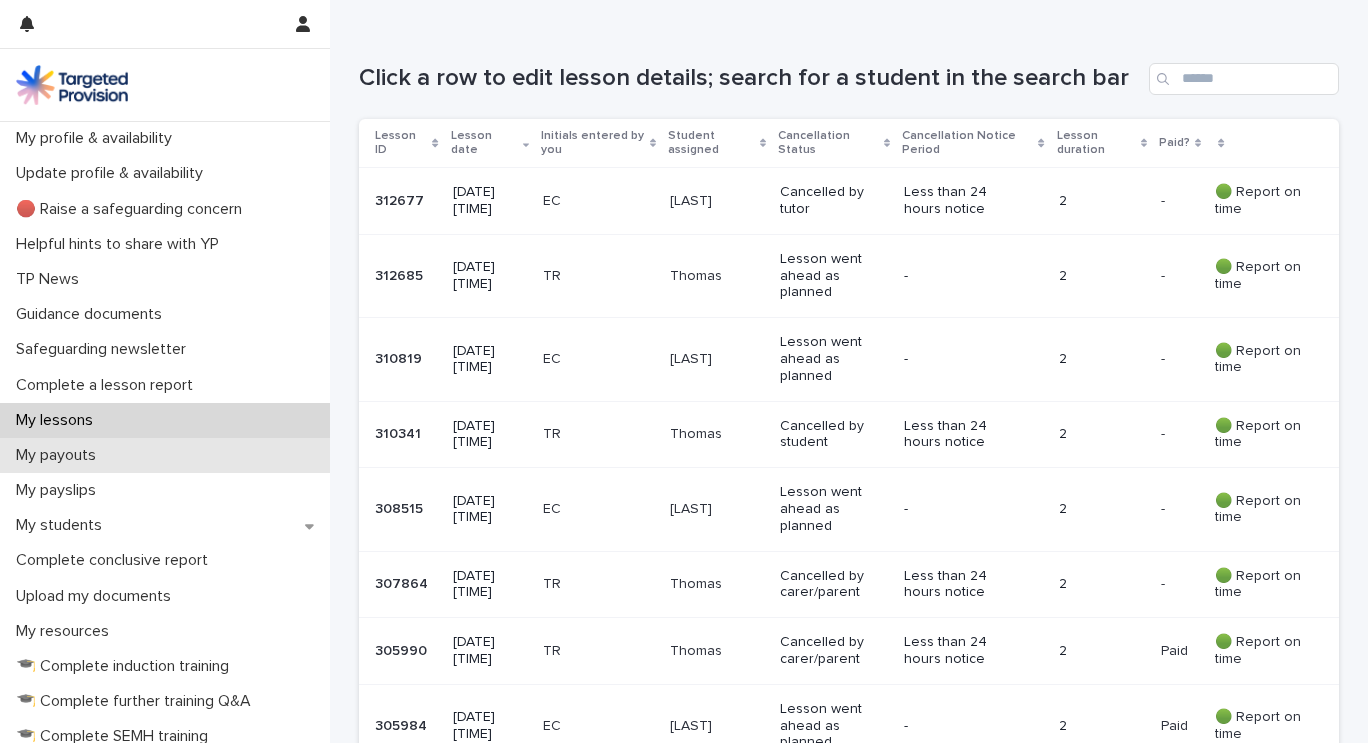 click on "My payouts" at bounding box center (60, 455) 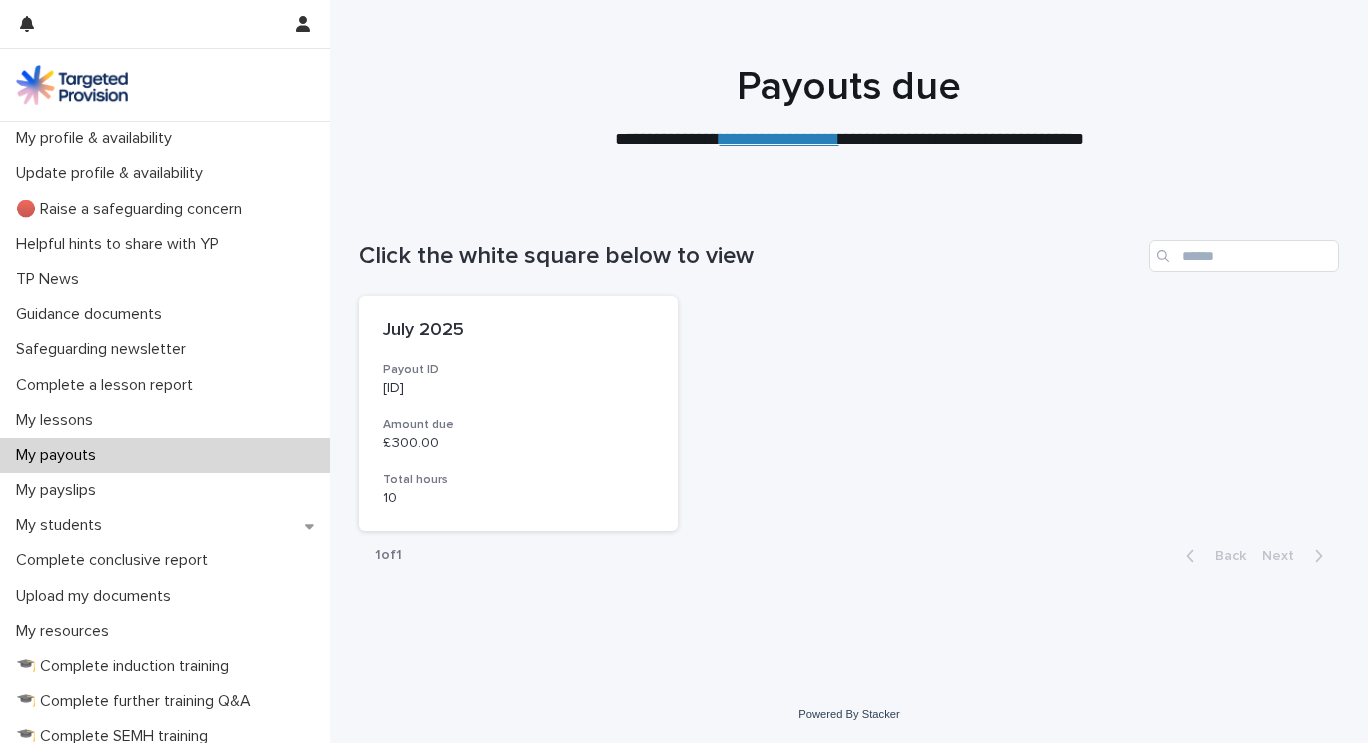 scroll, scrollTop: 0, scrollLeft: 0, axis: both 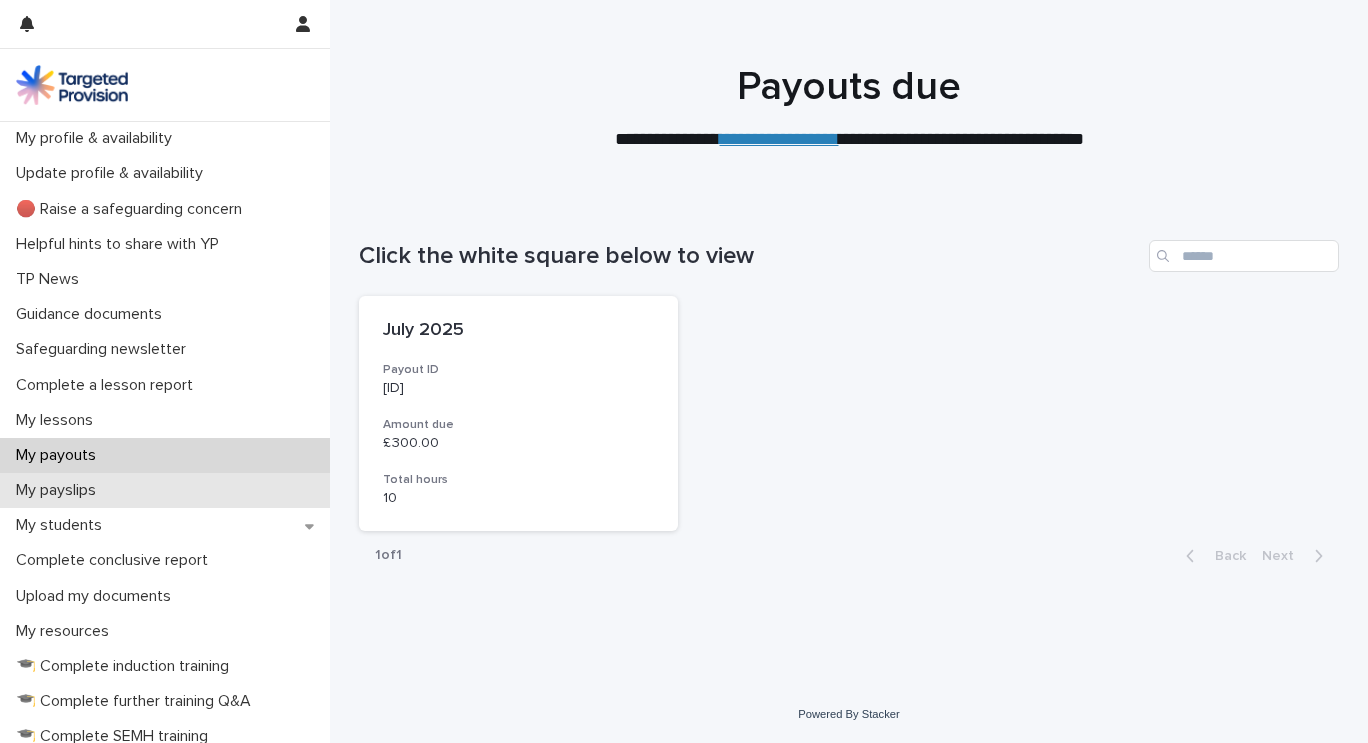 click on "My payslips" at bounding box center [60, 490] 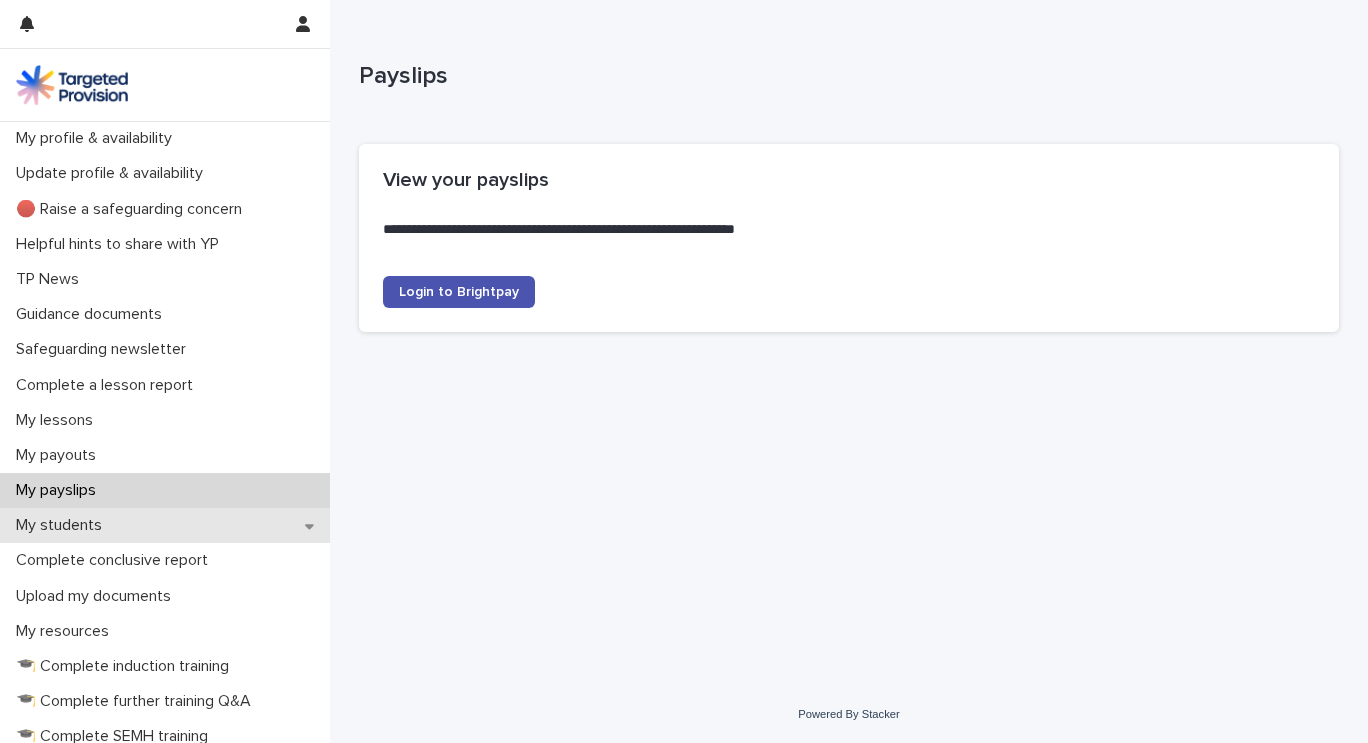 click on "My students" at bounding box center (63, 525) 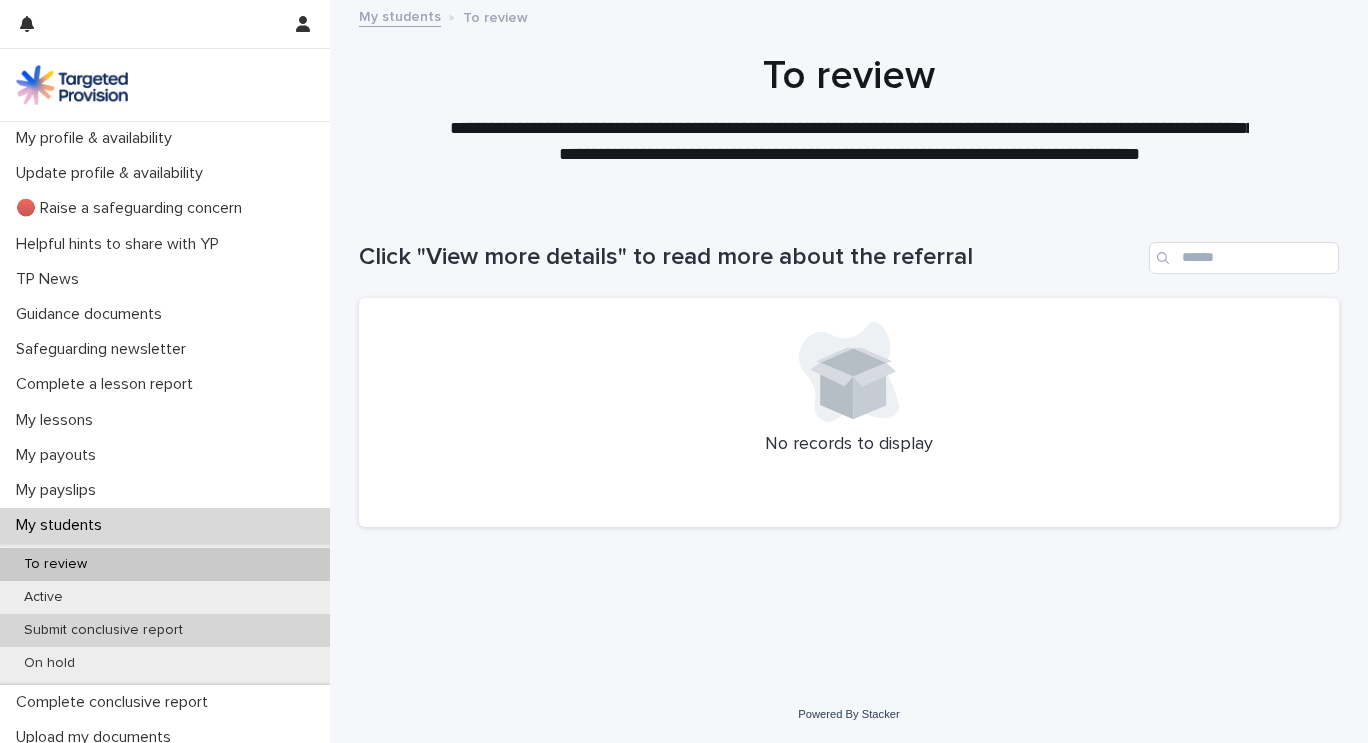 click on "Submit conclusive report" at bounding box center [103, 630] 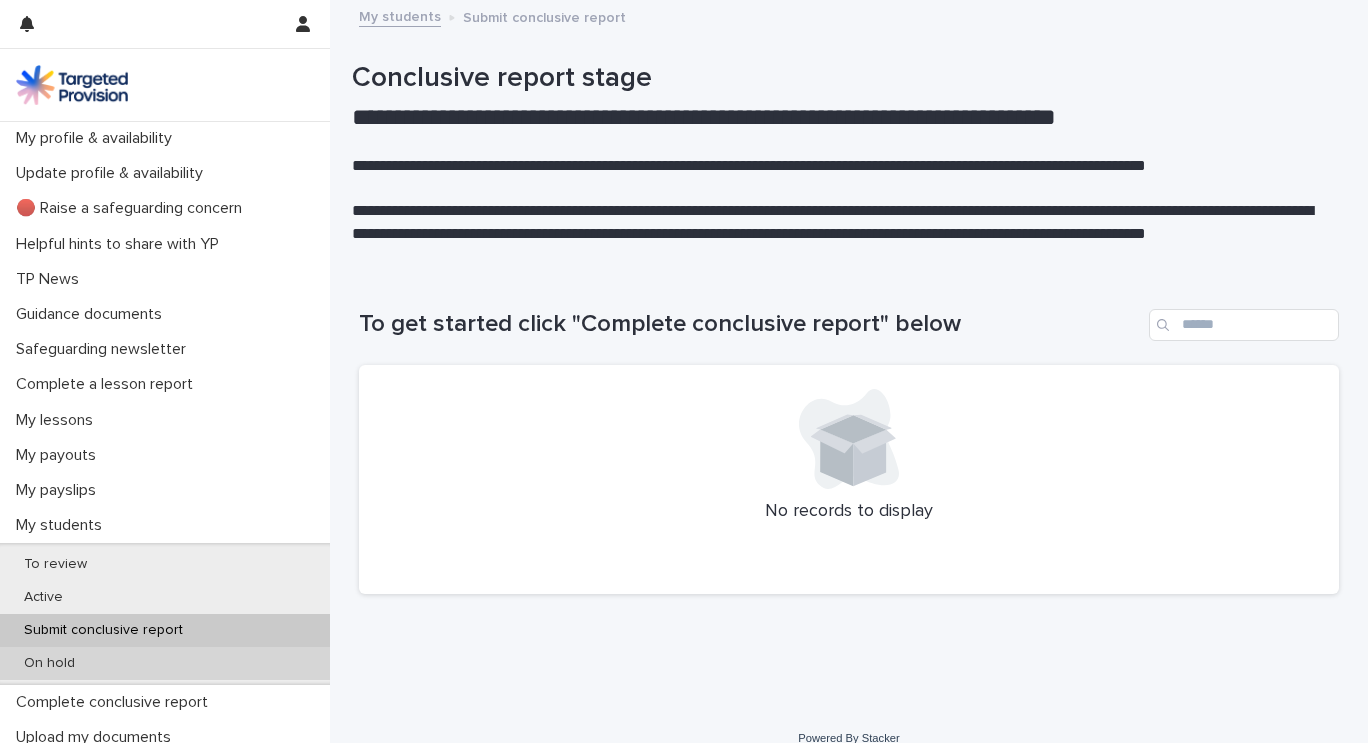 click on "On hold" at bounding box center (49, 663) 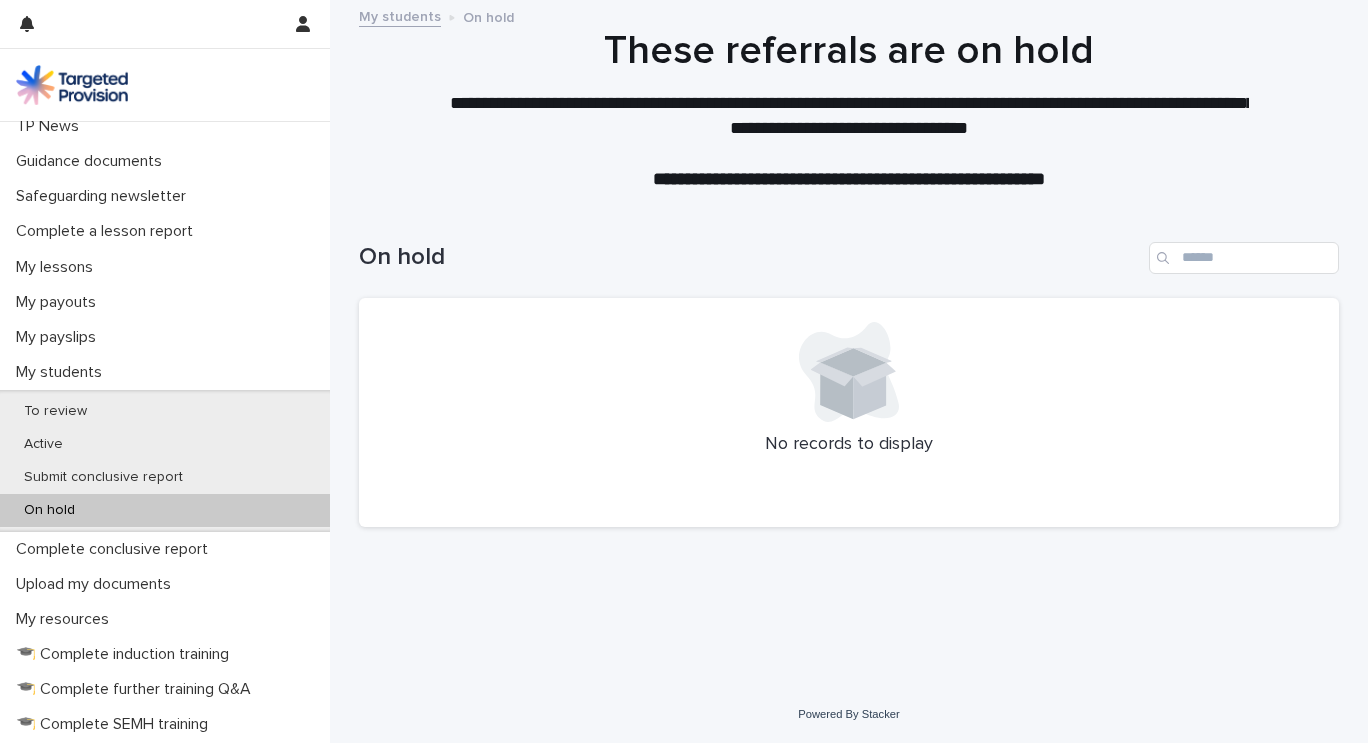 scroll, scrollTop: 268, scrollLeft: 0, axis: vertical 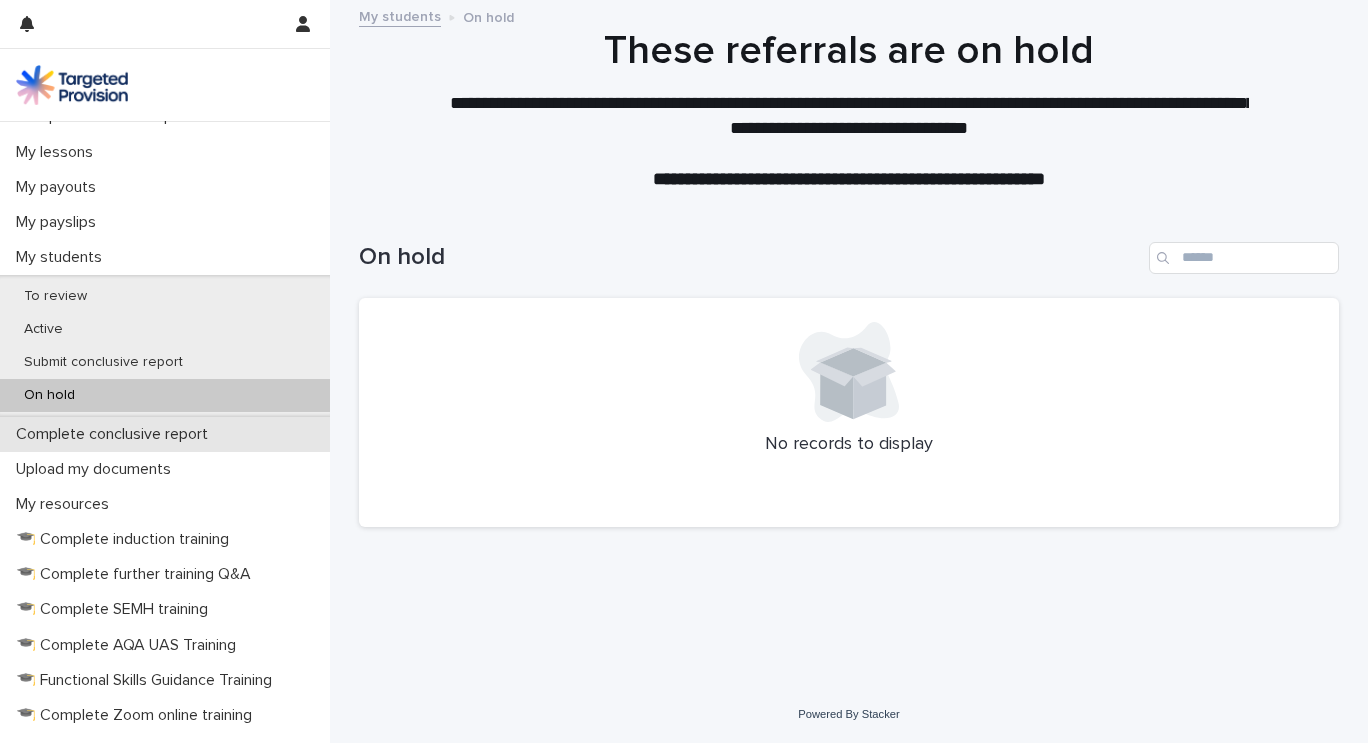 click on "Complete conclusive report" at bounding box center (116, 434) 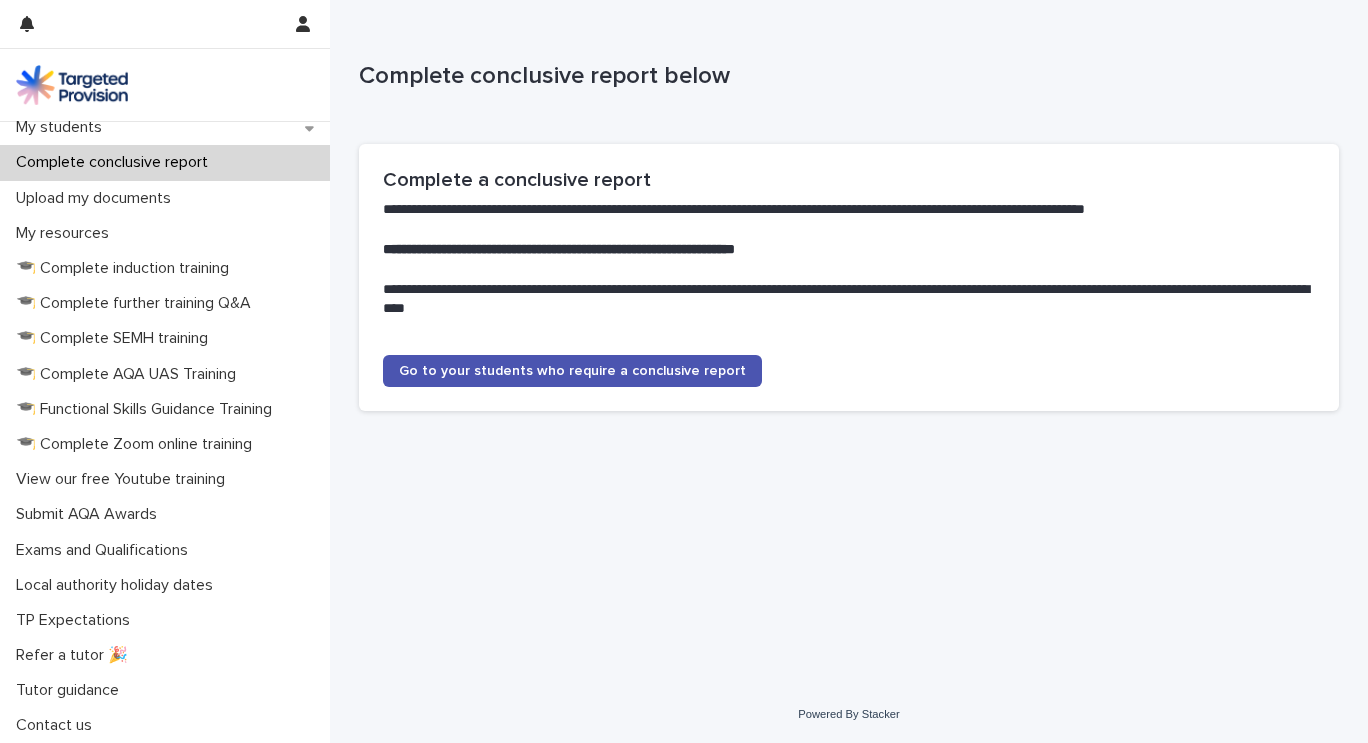 scroll, scrollTop: 0, scrollLeft: 0, axis: both 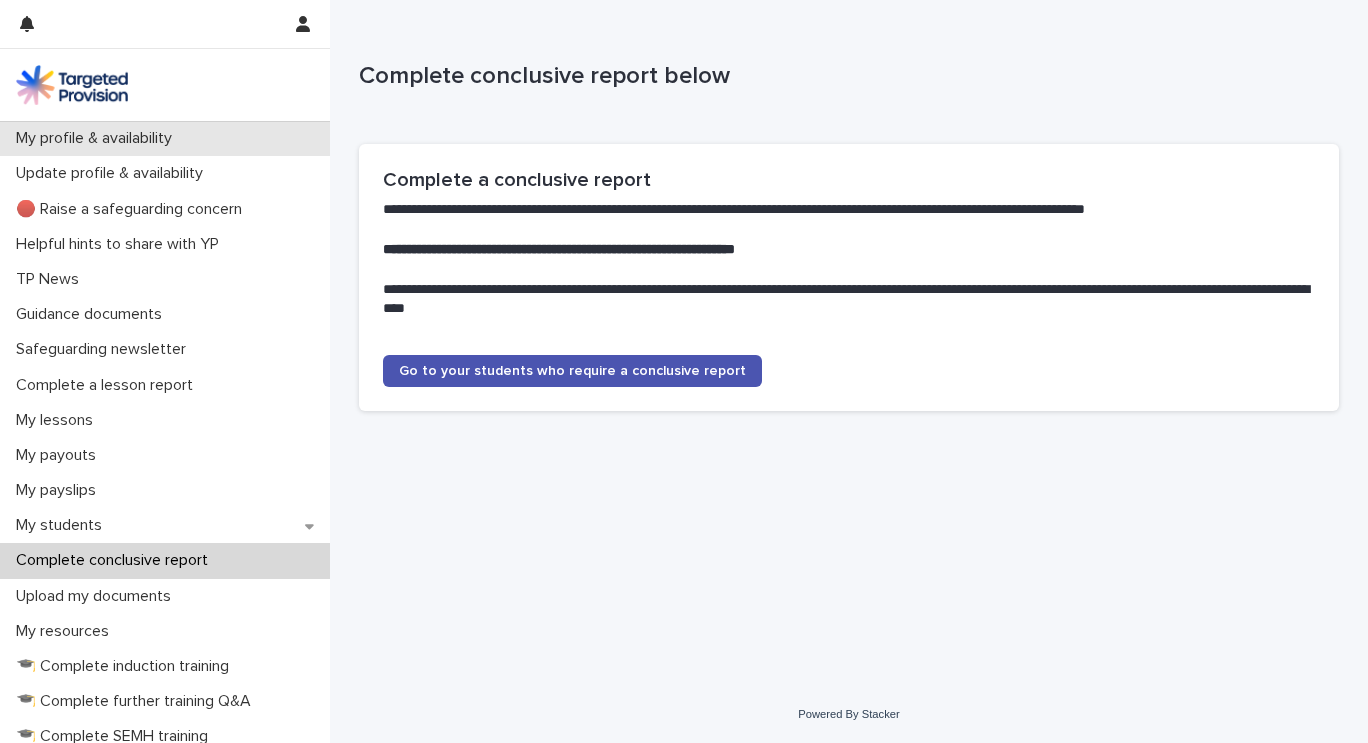 click on "My profile & availability" at bounding box center (98, 138) 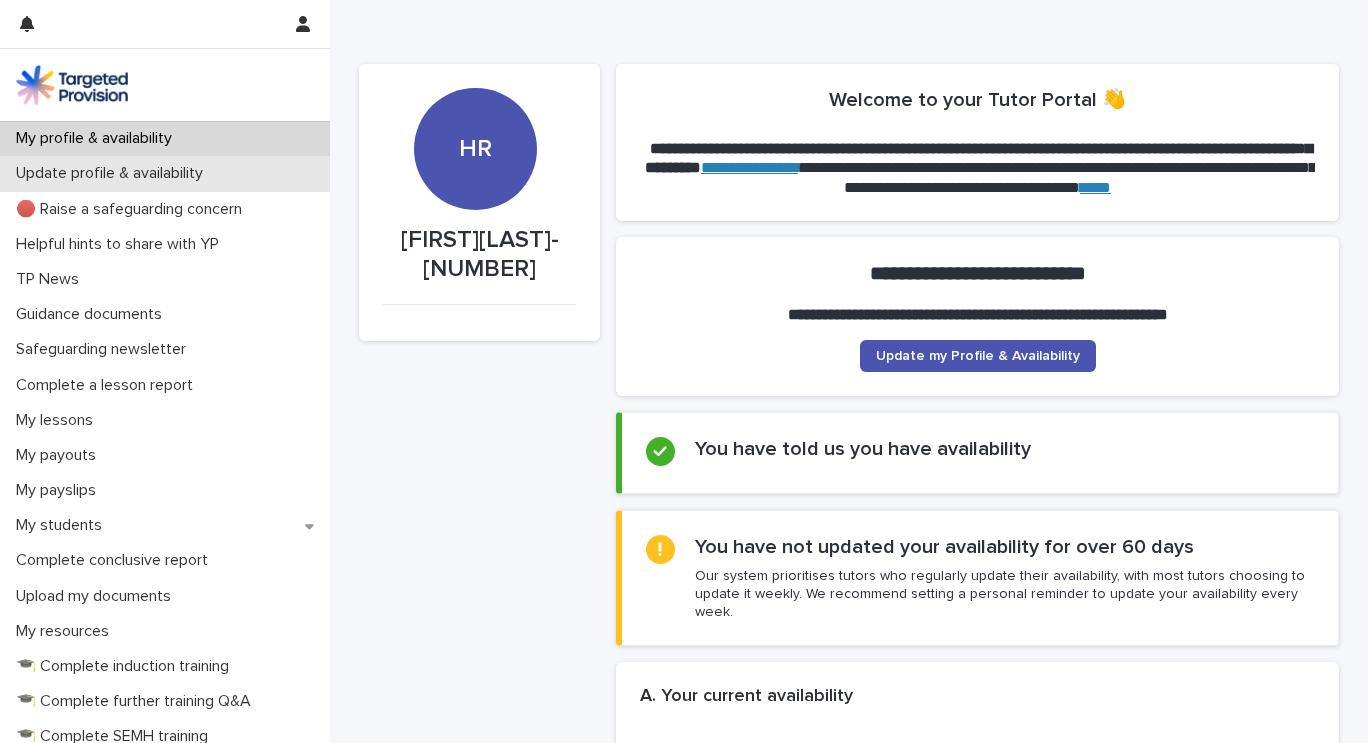 click on "Update profile & availability" at bounding box center (113, 173) 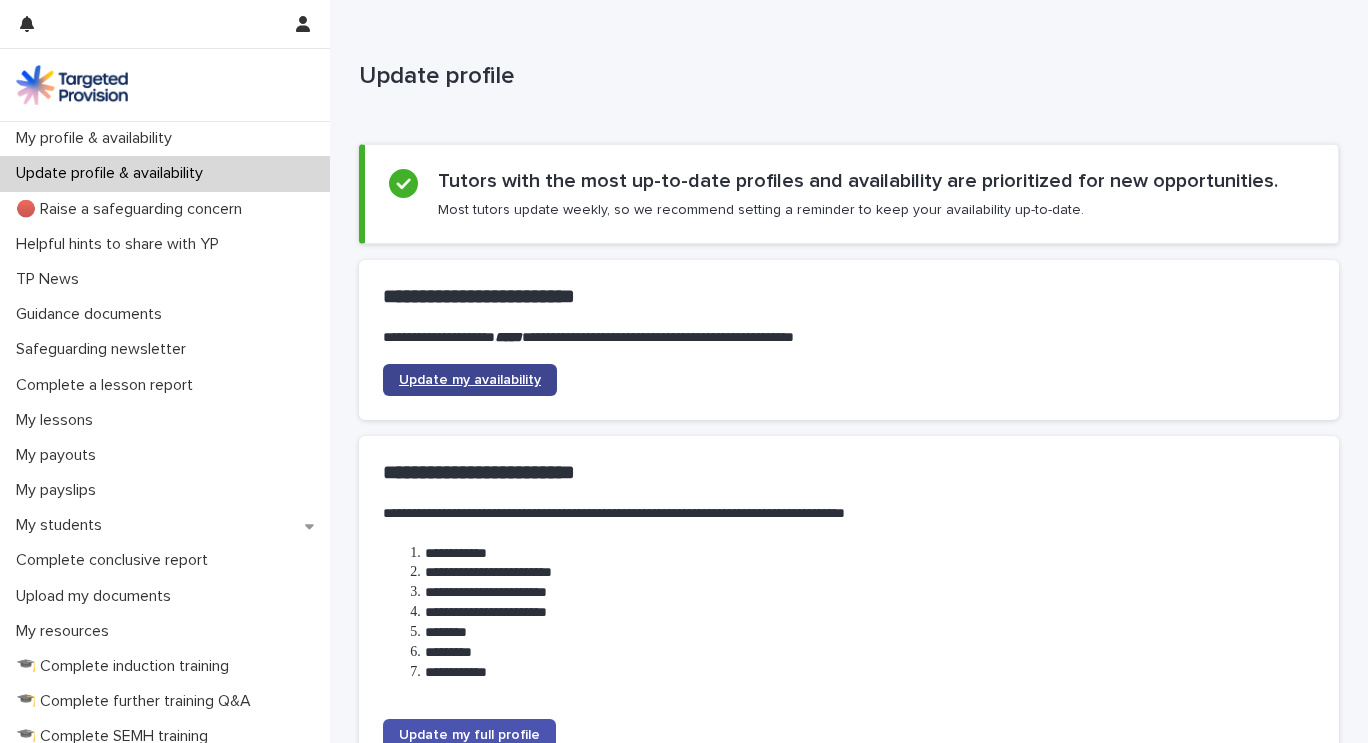 click on "Update my availability" at bounding box center (470, 380) 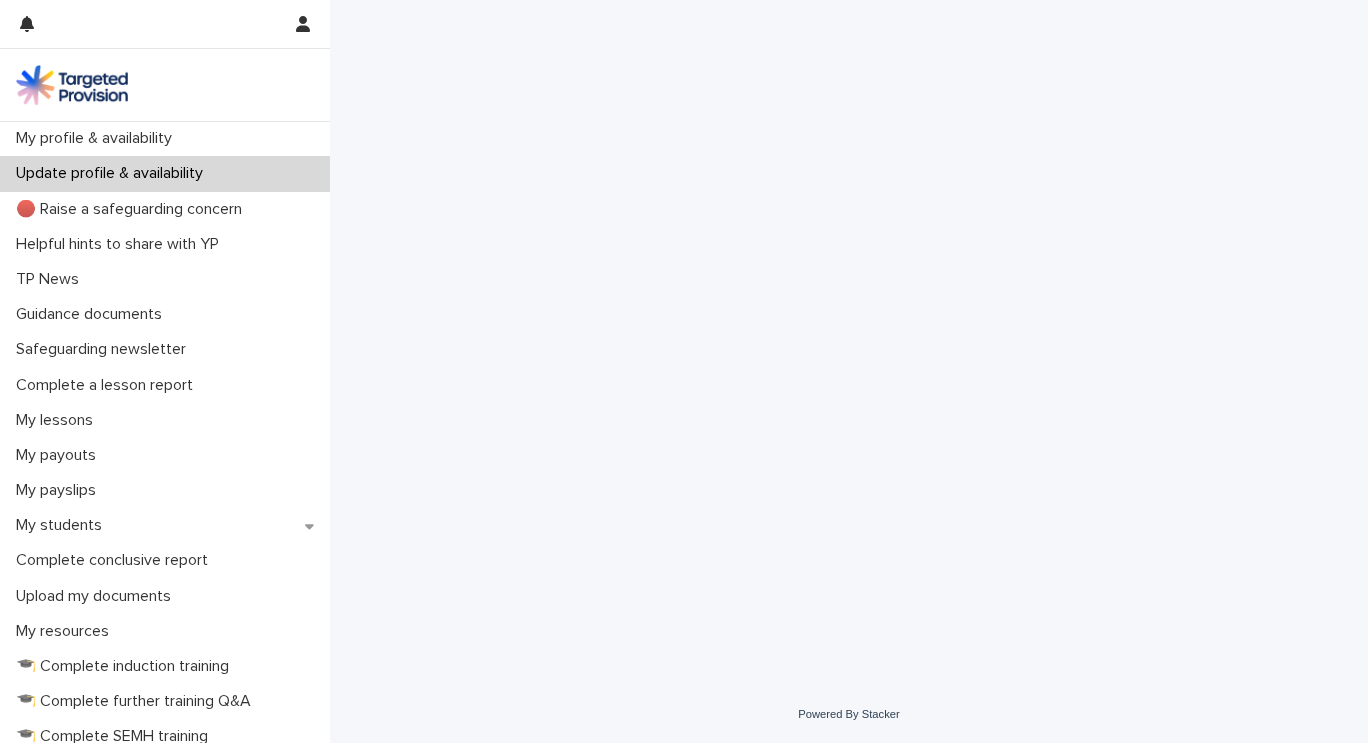 scroll, scrollTop: 0, scrollLeft: 0, axis: both 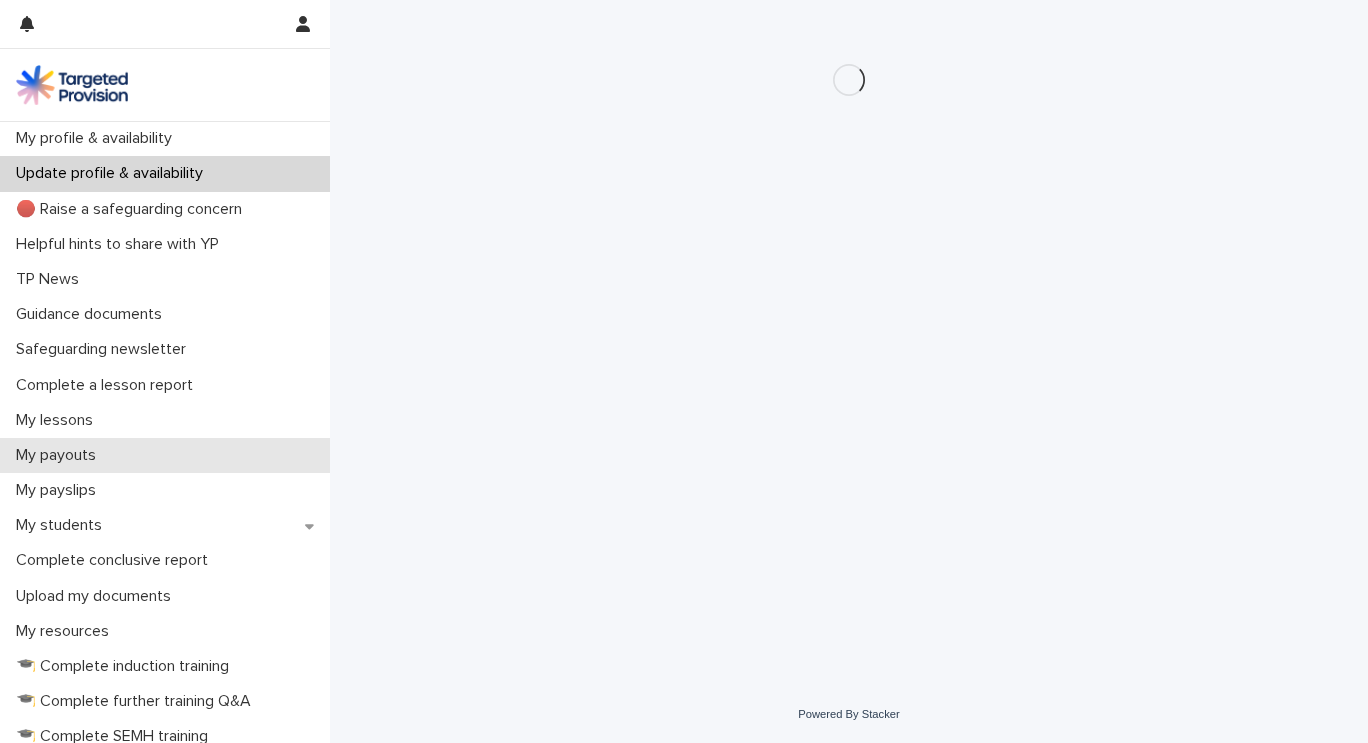 click on "My payouts" at bounding box center [60, 455] 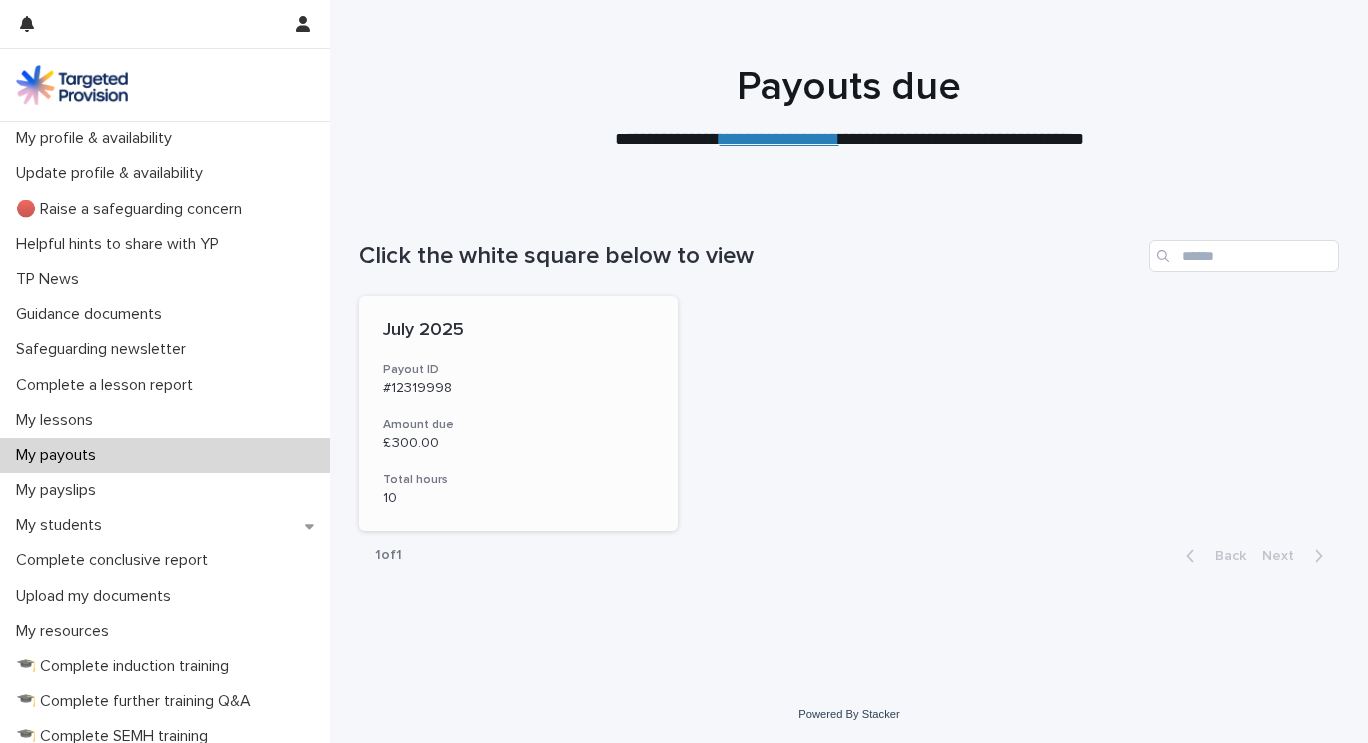 click on "July 2025 Payout ID #12319998 Amount due £ 300.00 Total hours 10" at bounding box center [518, 413] 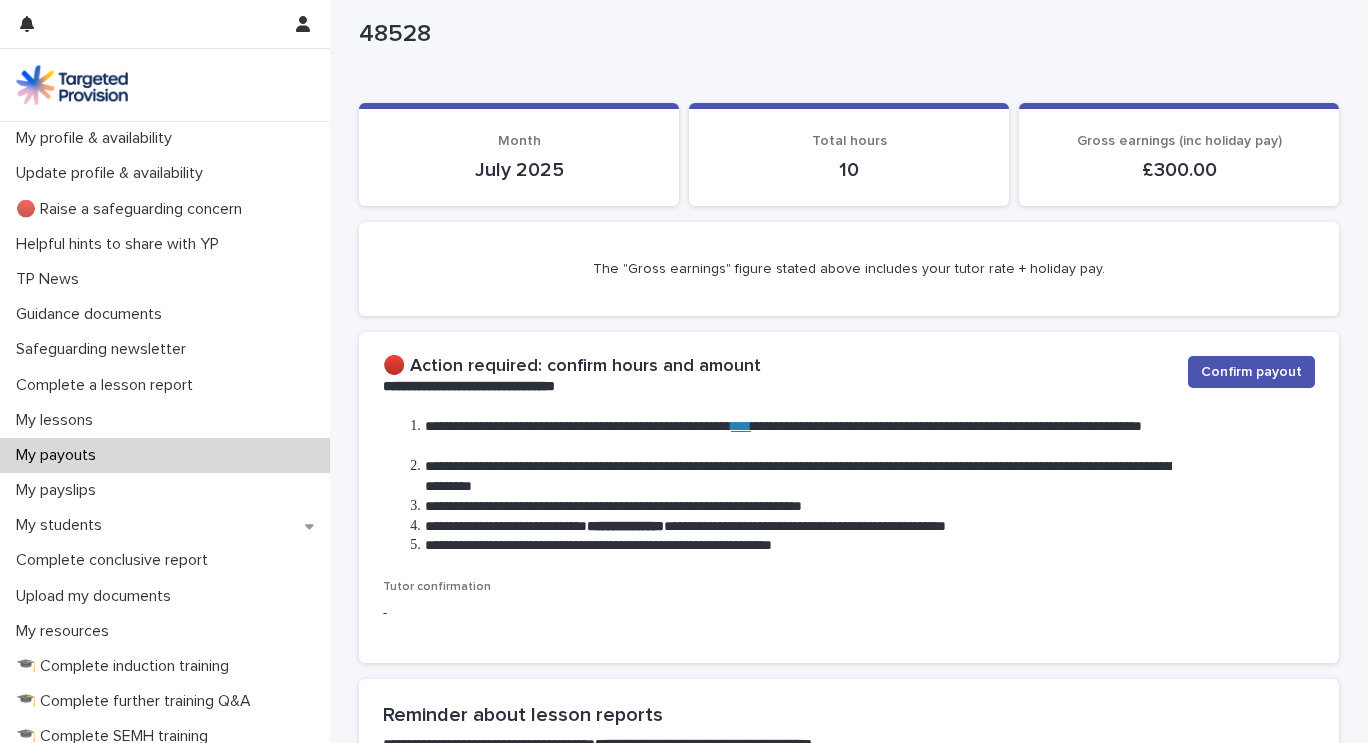 scroll, scrollTop: 6, scrollLeft: 0, axis: vertical 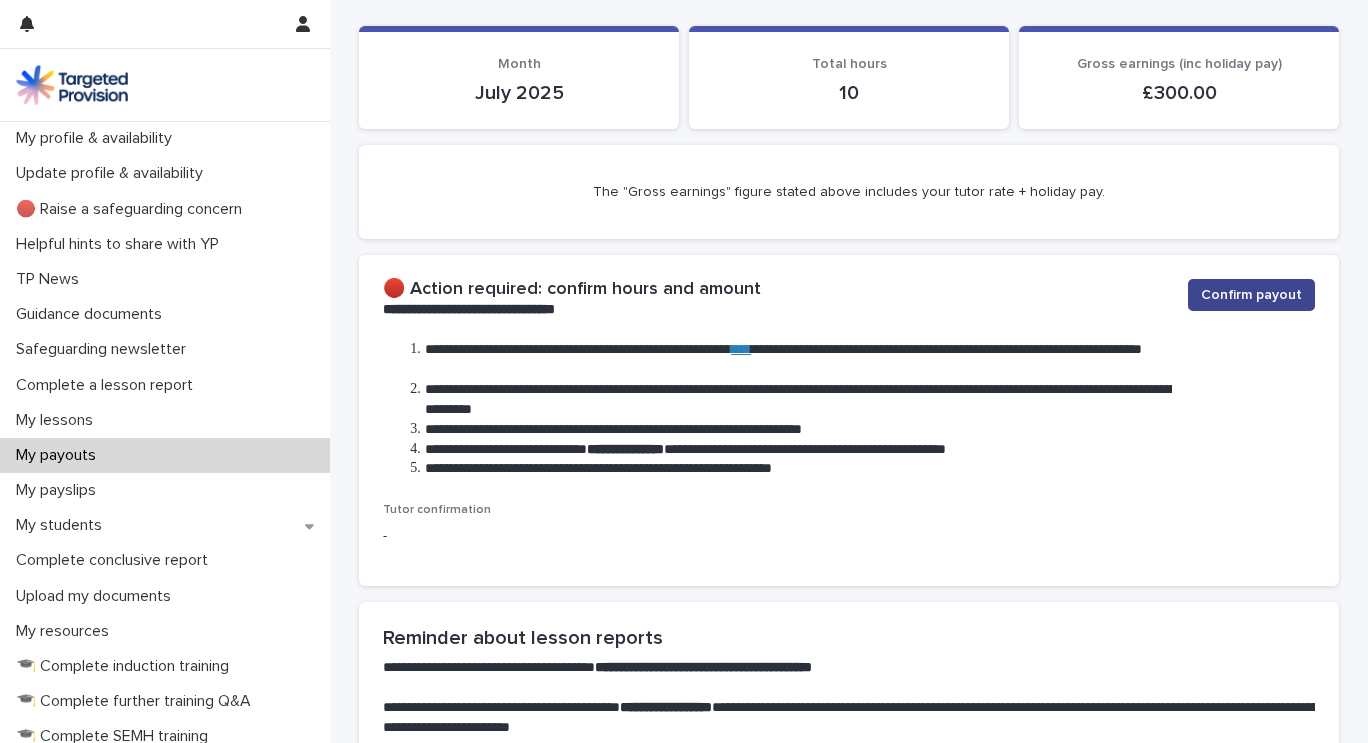 click on "Confirm payout" at bounding box center [1251, 295] 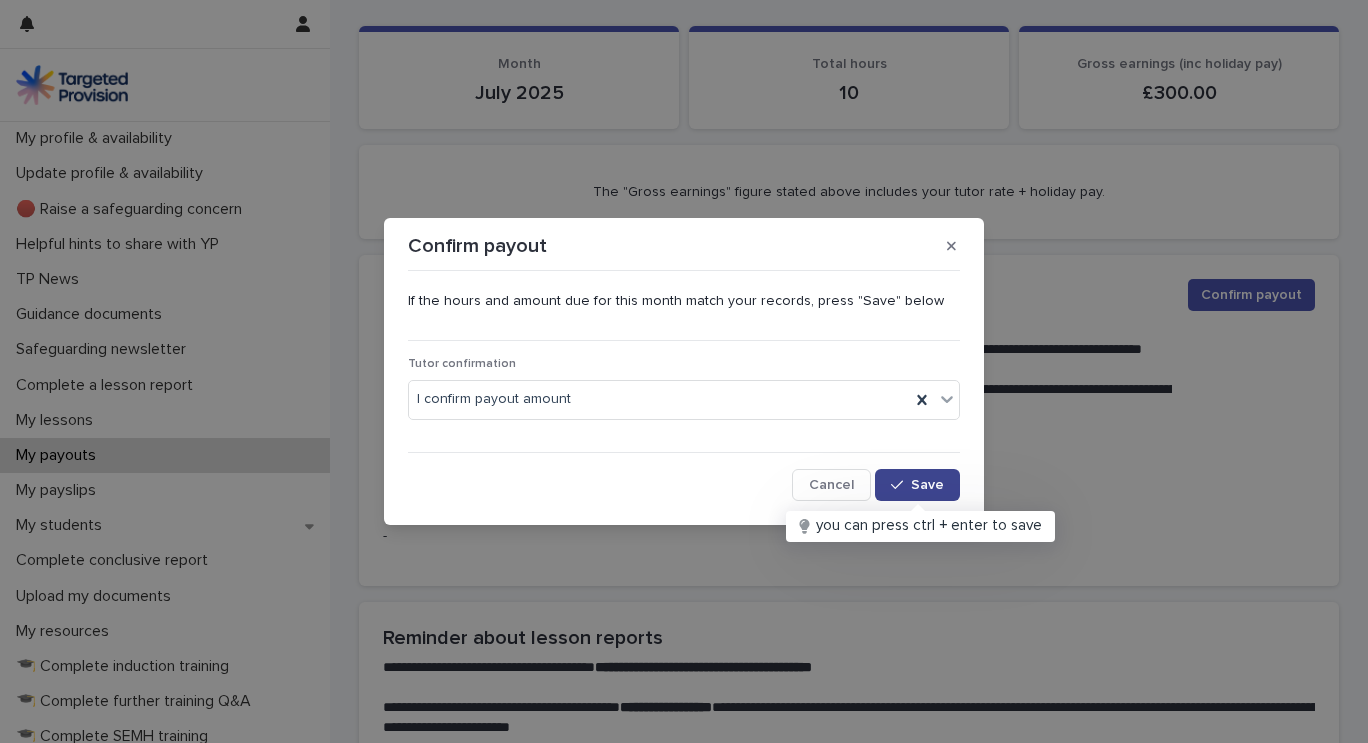 click on "Save" at bounding box center [927, 485] 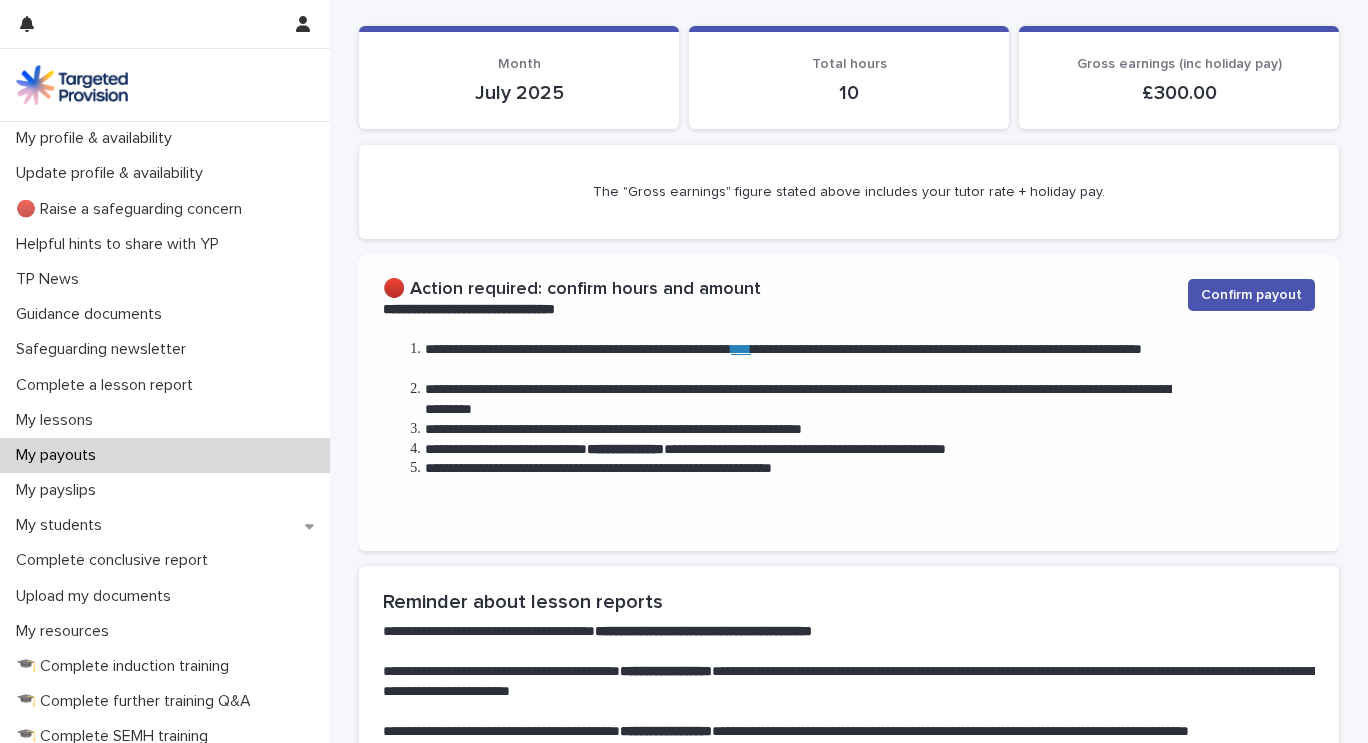 scroll, scrollTop: 0, scrollLeft: 0, axis: both 